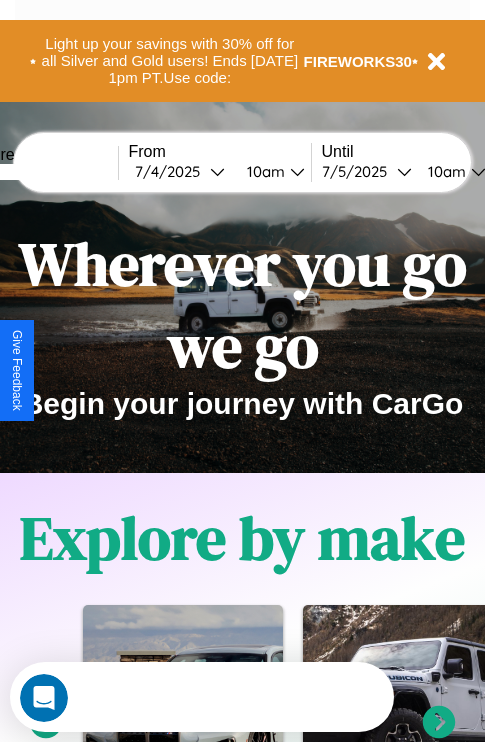 scroll, scrollTop: 0, scrollLeft: 0, axis: both 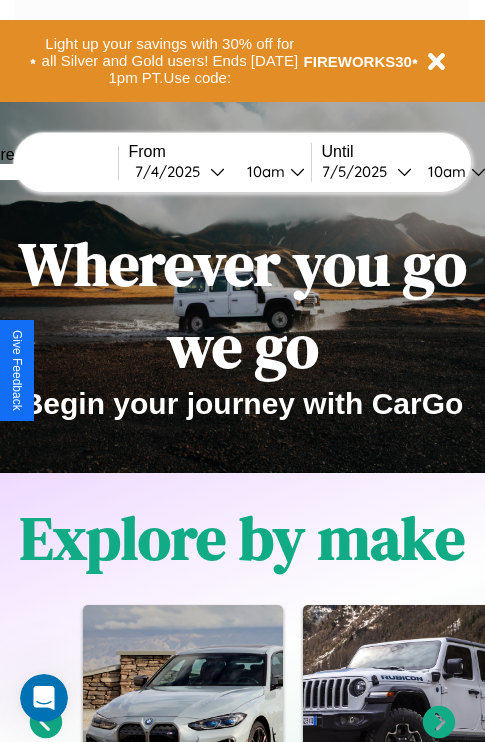 click at bounding box center (43, 172) 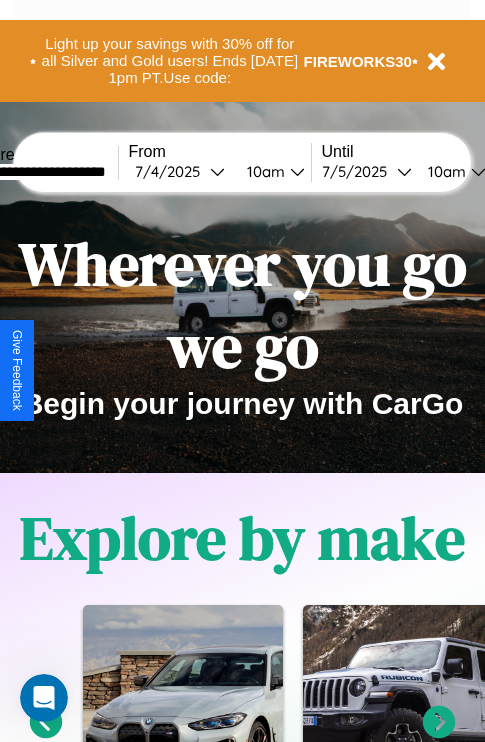 type on "**********" 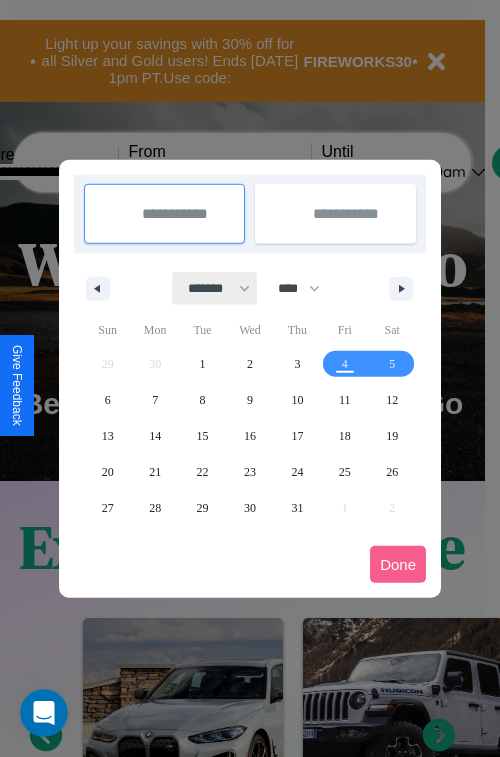 click on "******* ******** ***** ***** *** **** **** ****** ********* ******* ******** ********" at bounding box center [215, 288] 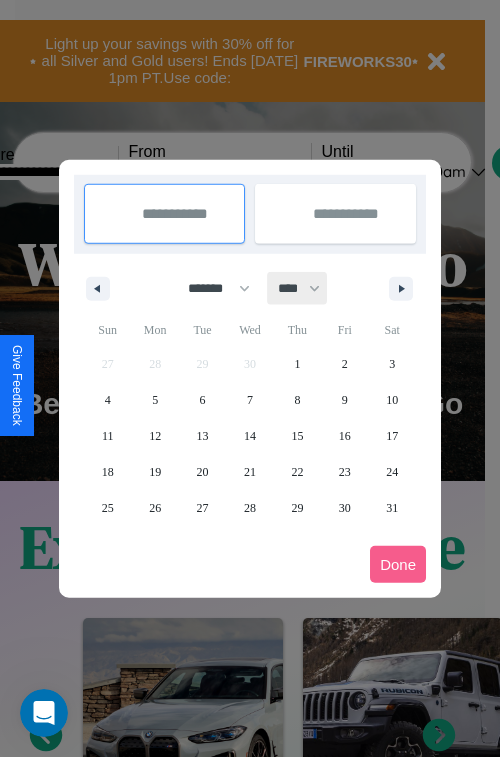 click on "**** **** **** **** **** **** **** **** **** **** **** **** **** **** **** **** **** **** **** **** **** **** **** **** **** **** **** **** **** **** **** **** **** **** **** **** **** **** **** **** **** **** **** **** **** **** **** **** **** **** **** **** **** **** **** **** **** **** **** **** **** **** **** **** **** **** **** **** **** **** **** **** **** **** **** **** **** **** **** **** **** **** **** **** **** **** **** **** **** **** **** **** **** **** **** **** **** **** **** **** **** **** **** **** **** **** **** **** **** **** **** **** **** **** **** **** **** **** **** **** ****" at bounding box center [298, 288] 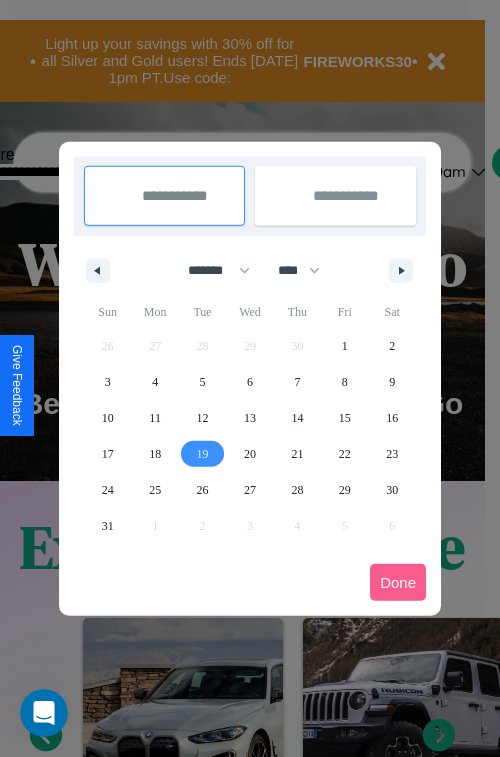 click on "19" at bounding box center (203, 454) 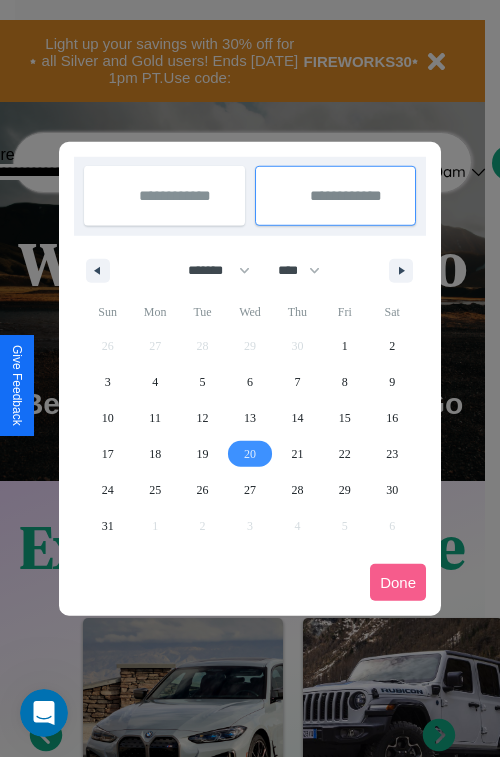 click on "20" at bounding box center (250, 454) 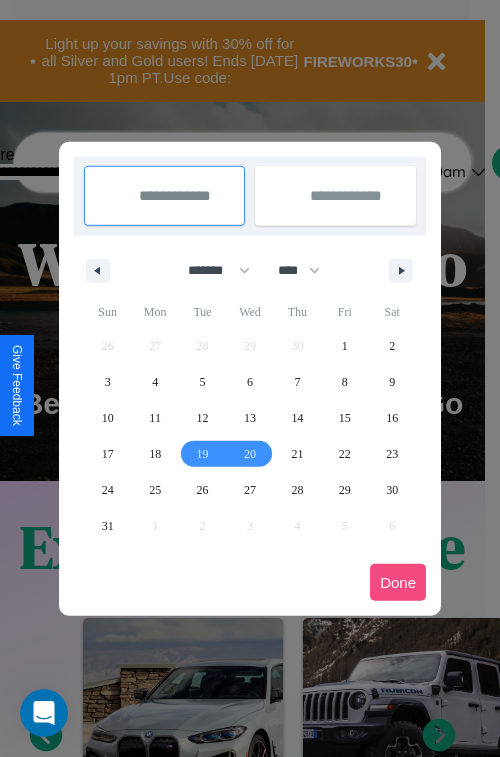 click on "Done" at bounding box center [398, 582] 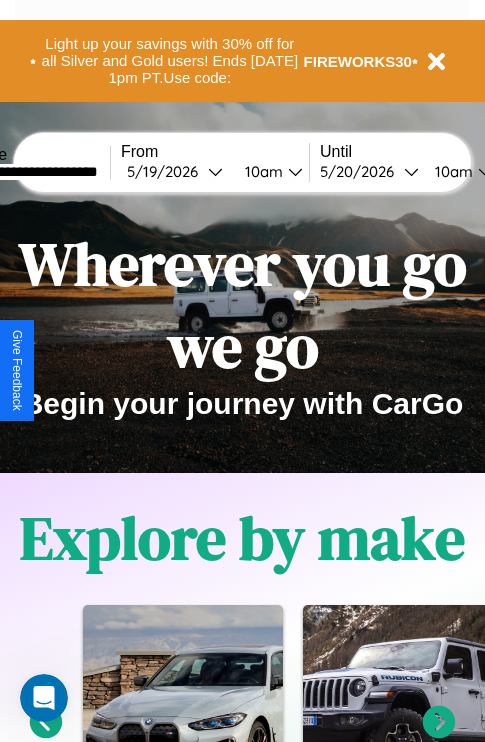 scroll, scrollTop: 0, scrollLeft: 76, axis: horizontal 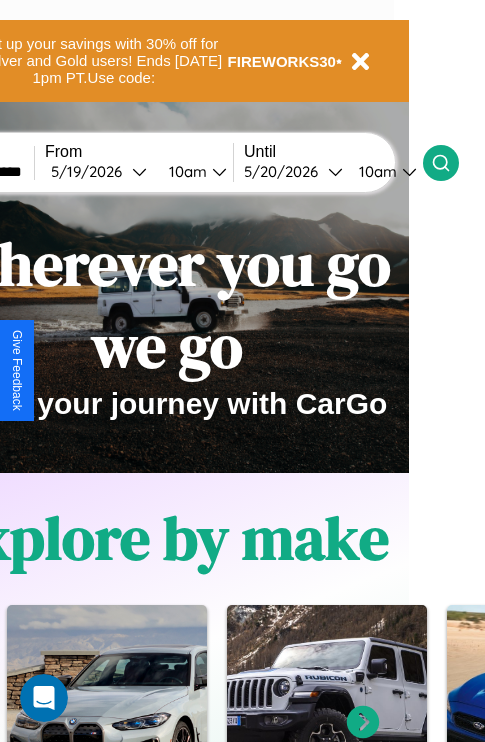 click 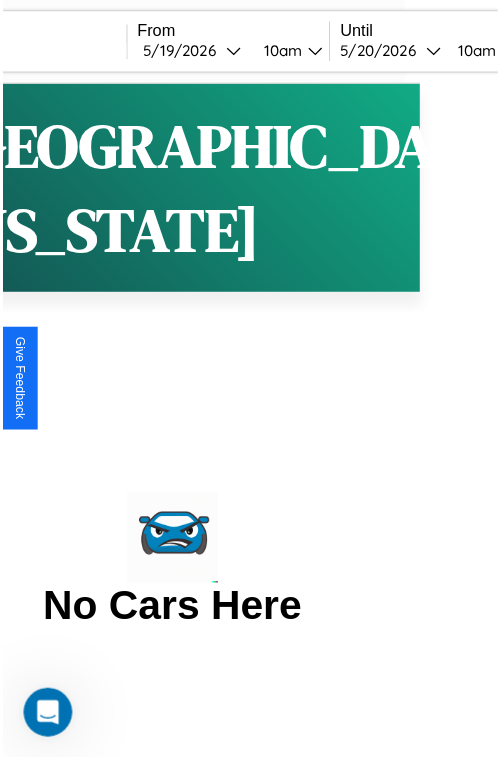 scroll, scrollTop: 0, scrollLeft: 0, axis: both 